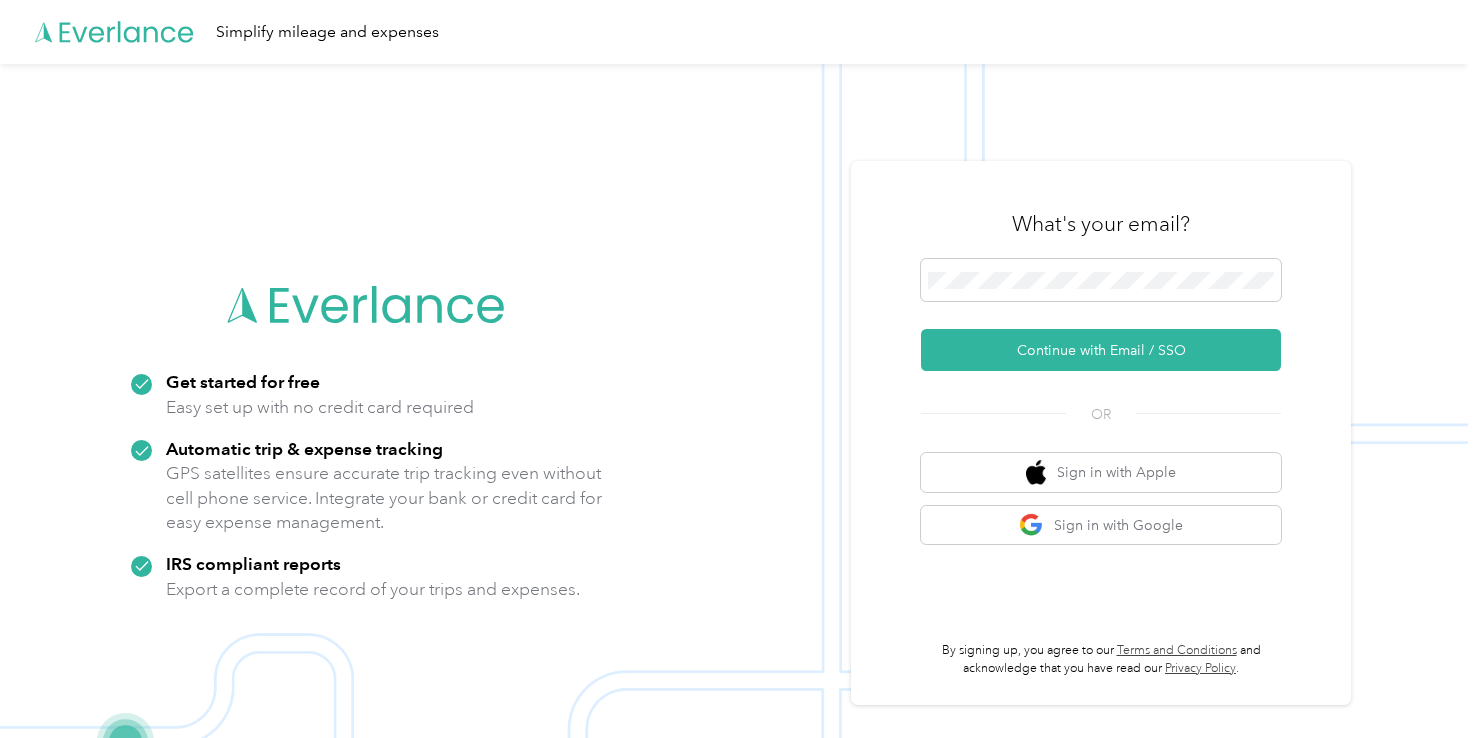 scroll, scrollTop: 0, scrollLeft: 0, axis: both 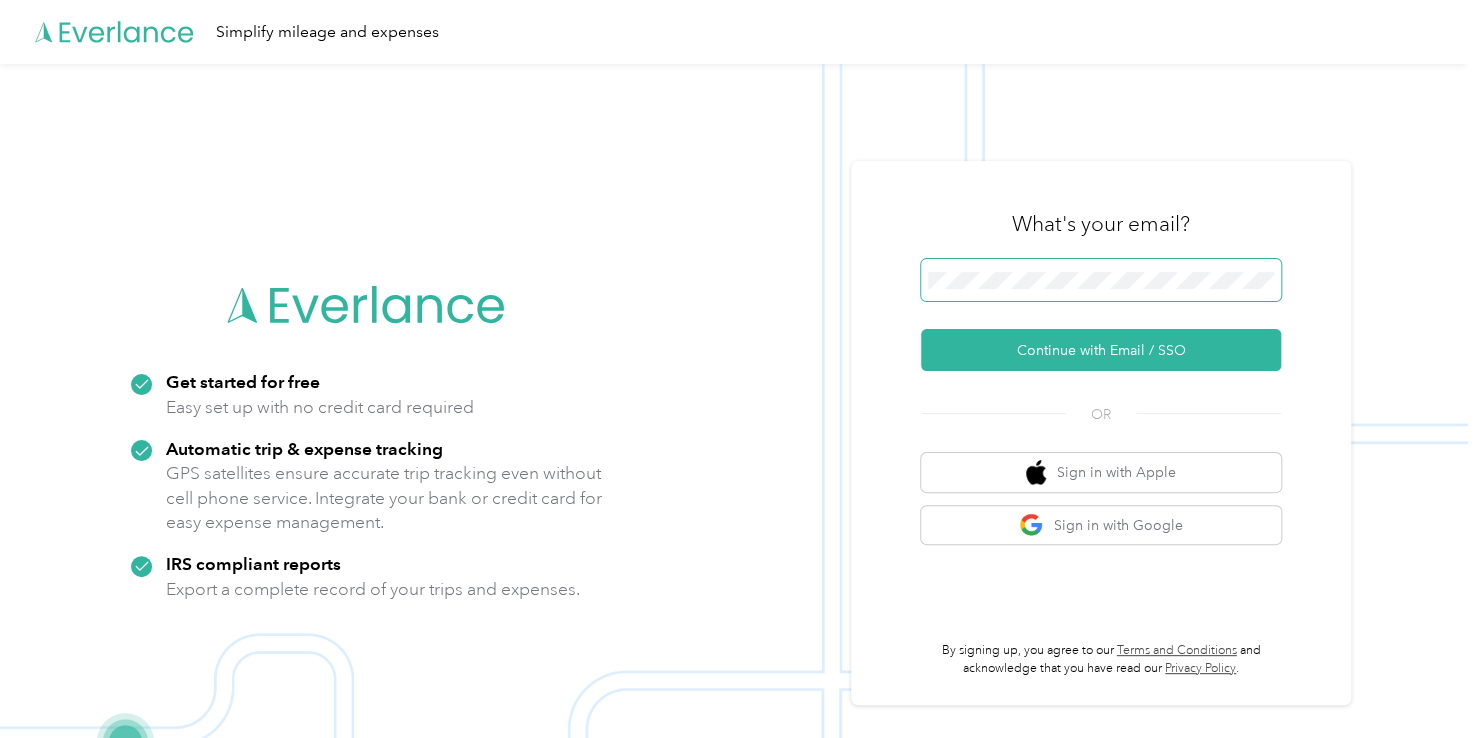 click at bounding box center (1101, 280) 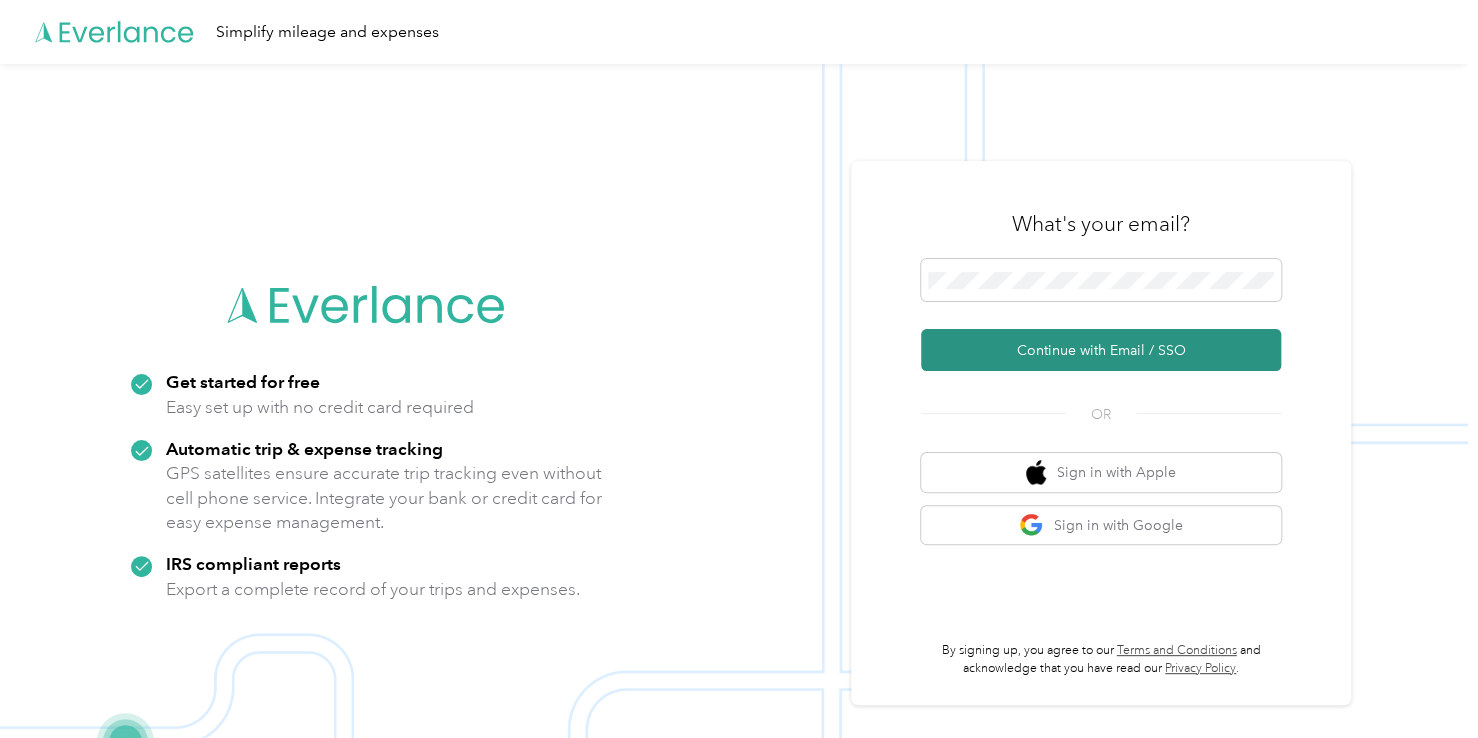 click on "Continue with Email / SSO" at bounding box center [1101, 350] 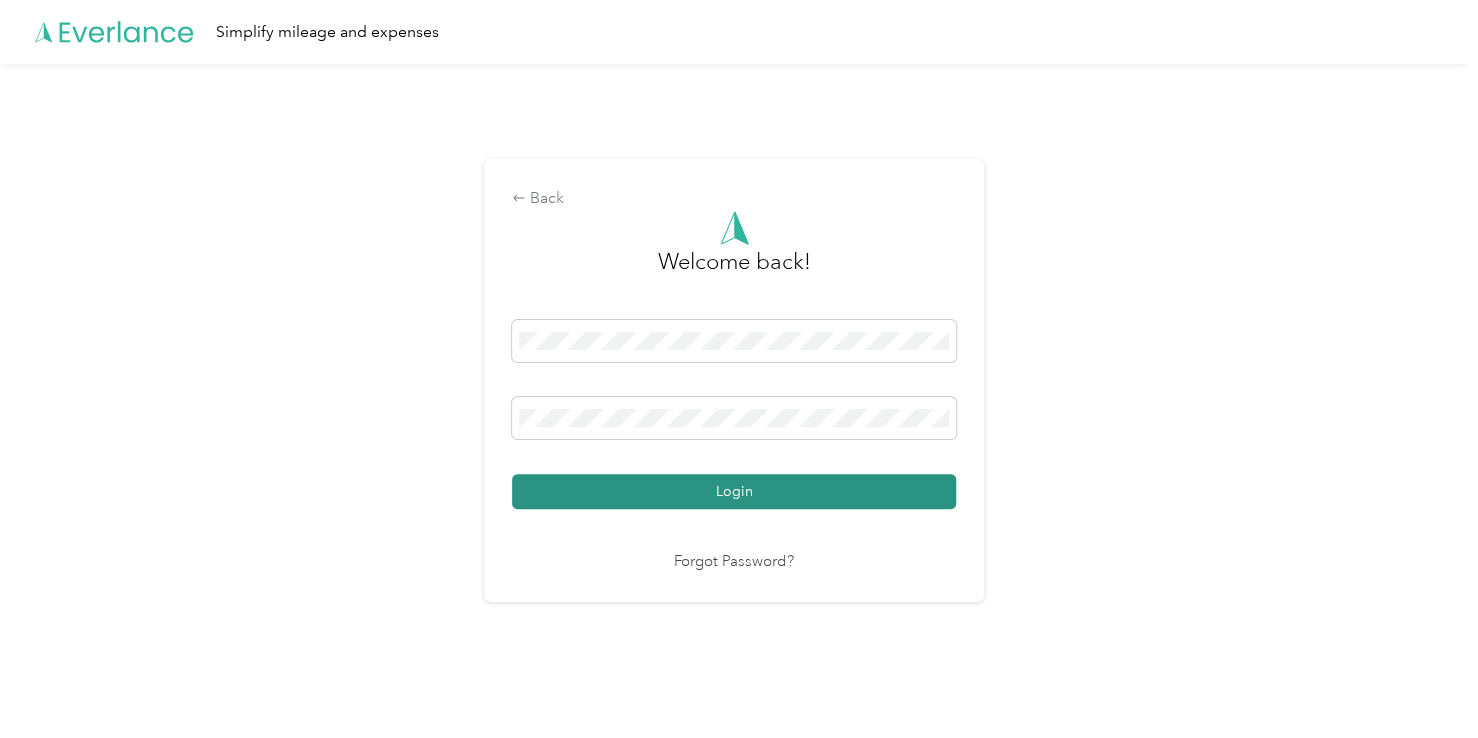 click on "Login" at bounding box center (734, 491) 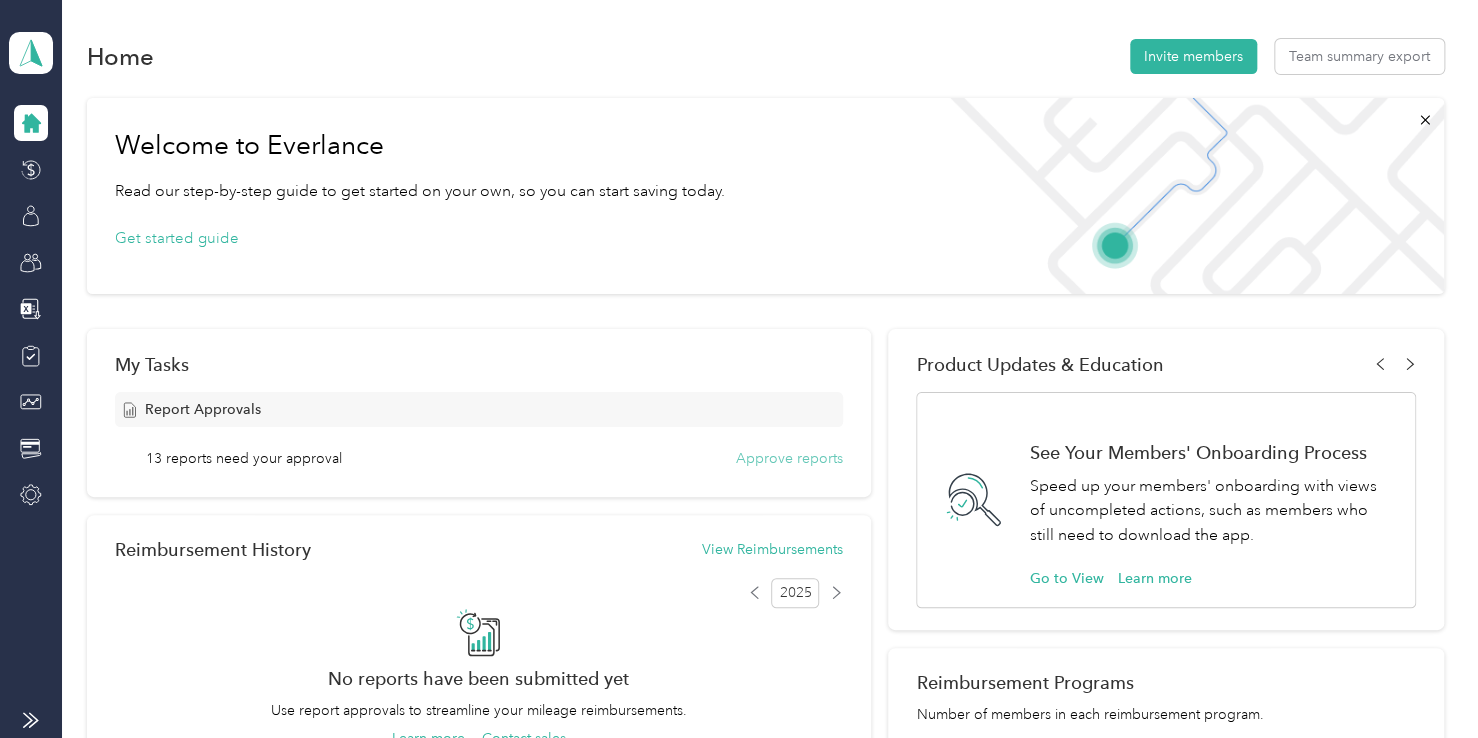 click on "Approve reports" at bounding box center (789, 458) 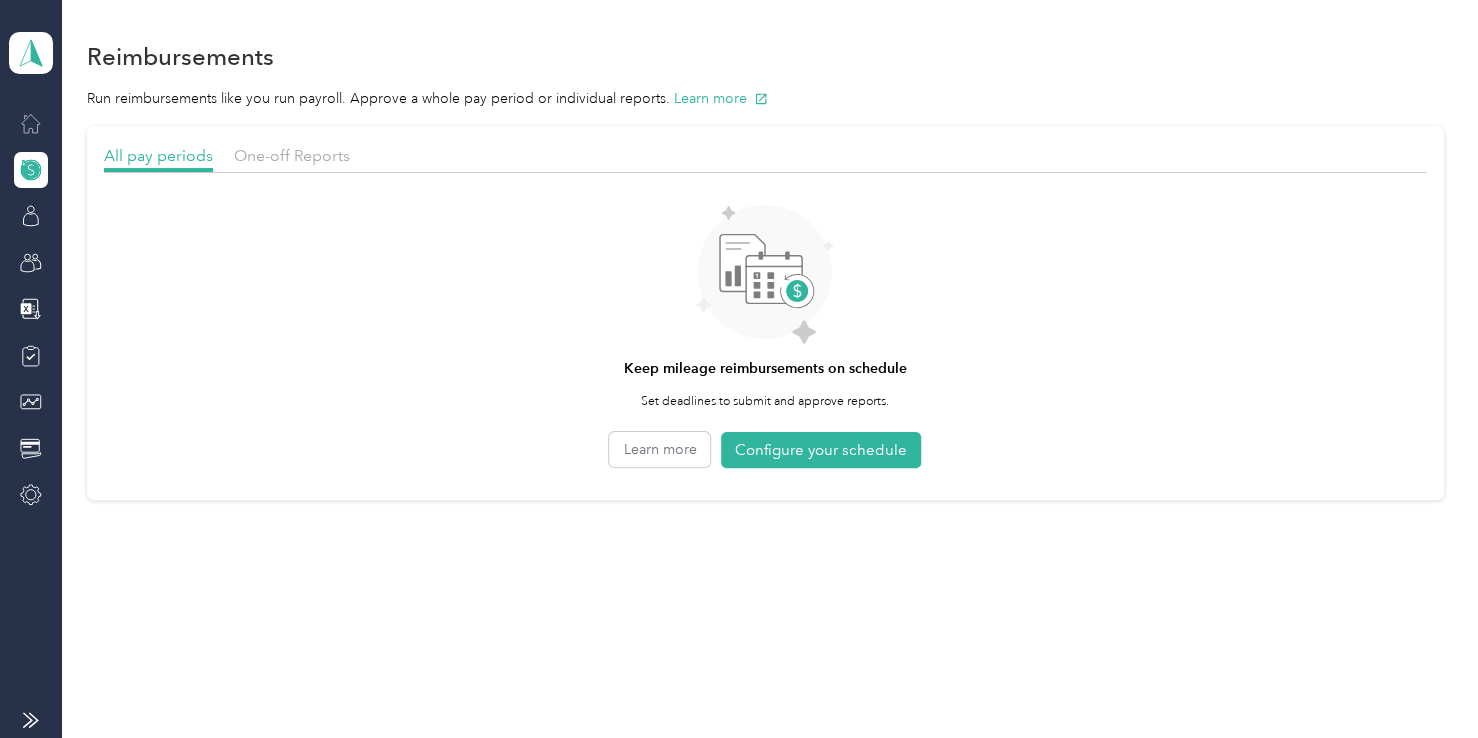 click 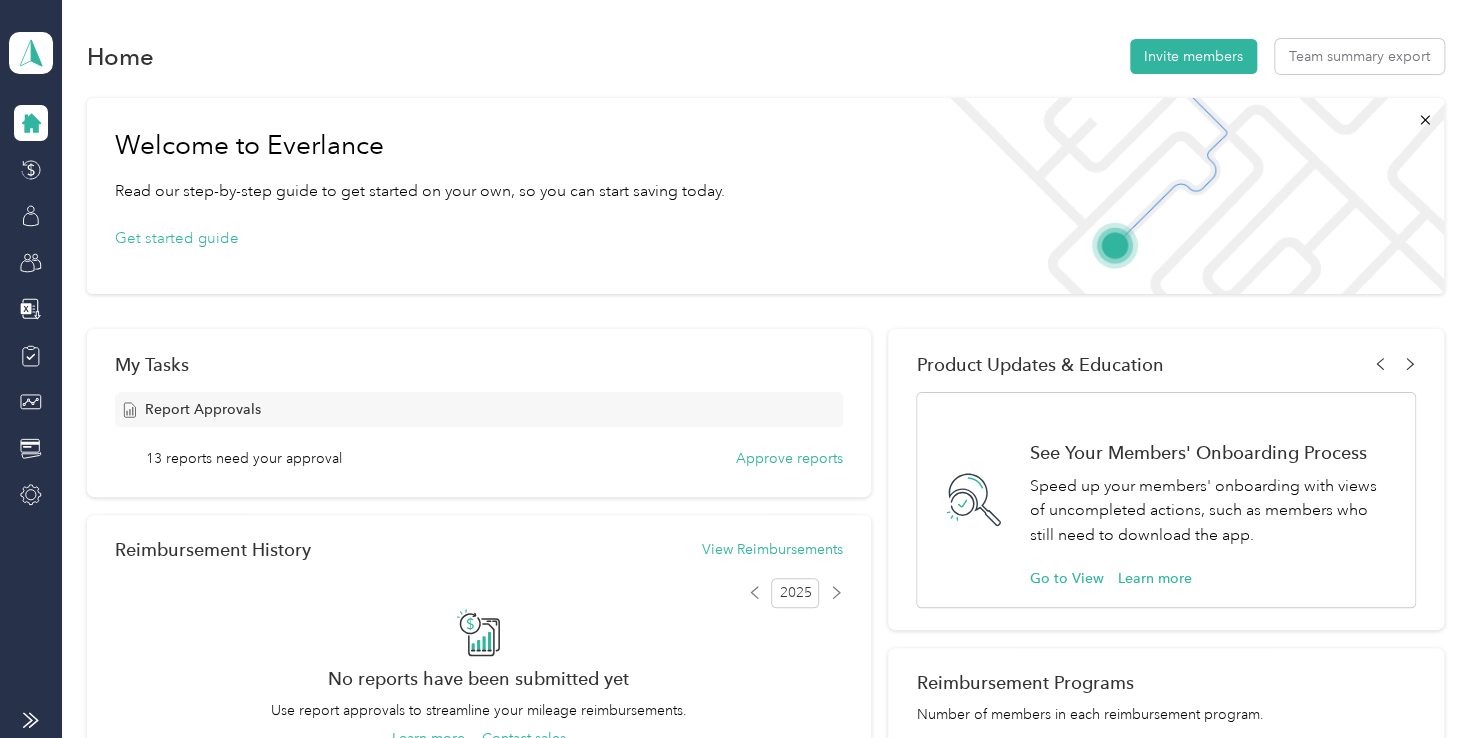 click on "Report Approvals" at bounding box center [203, 409] 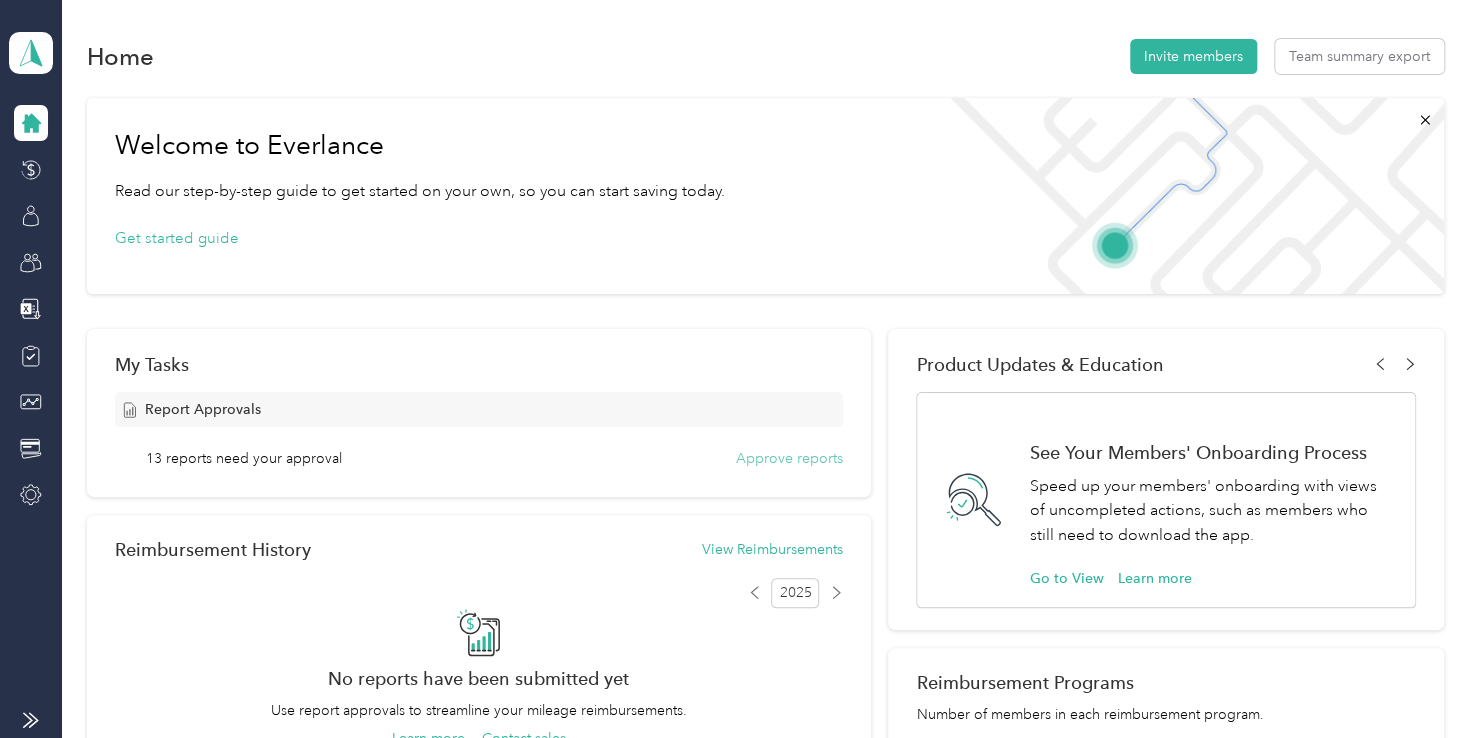 click on "Approve reports" at bounding box center (789, 458) 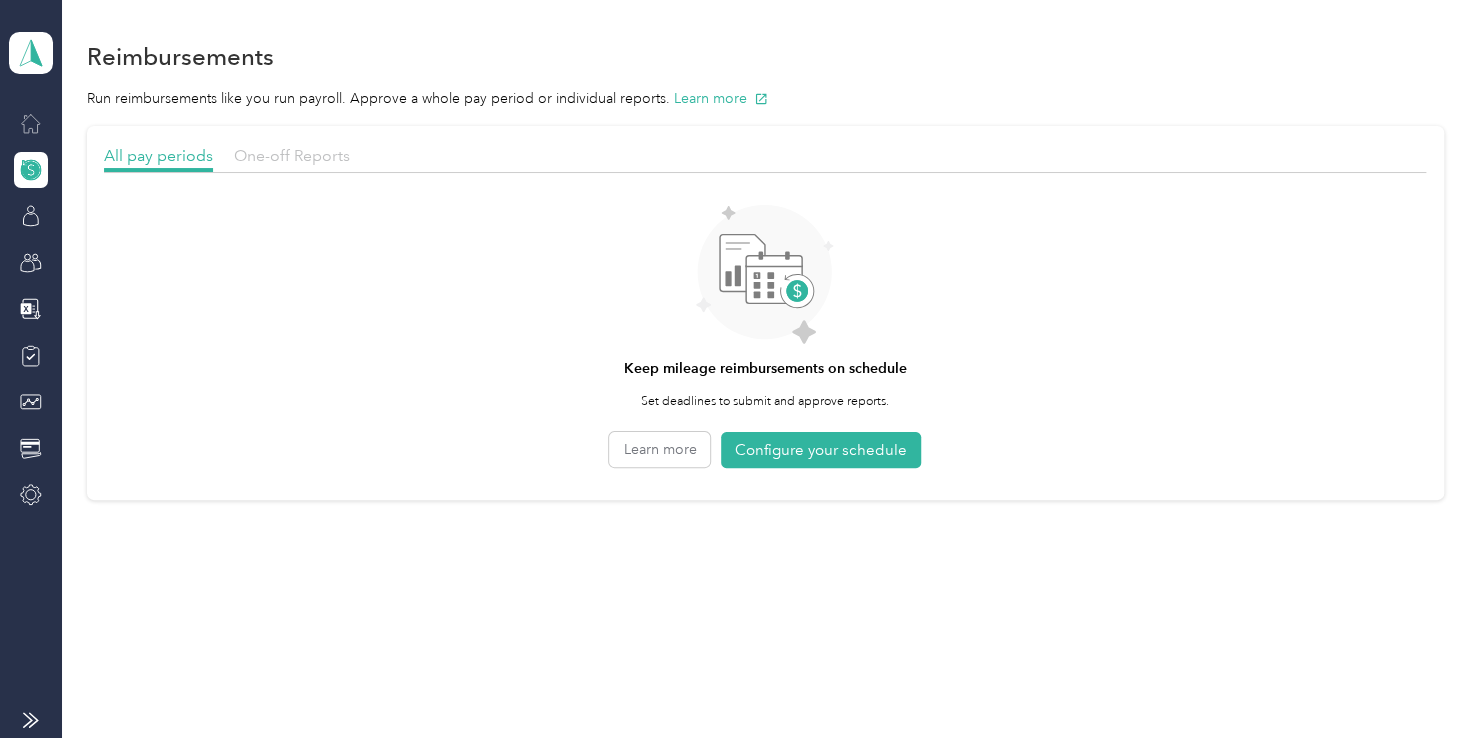 drag, startPoint x: 308, startPoint y: 163, endPoint x: 308, endPoint y: 151, distance: 12 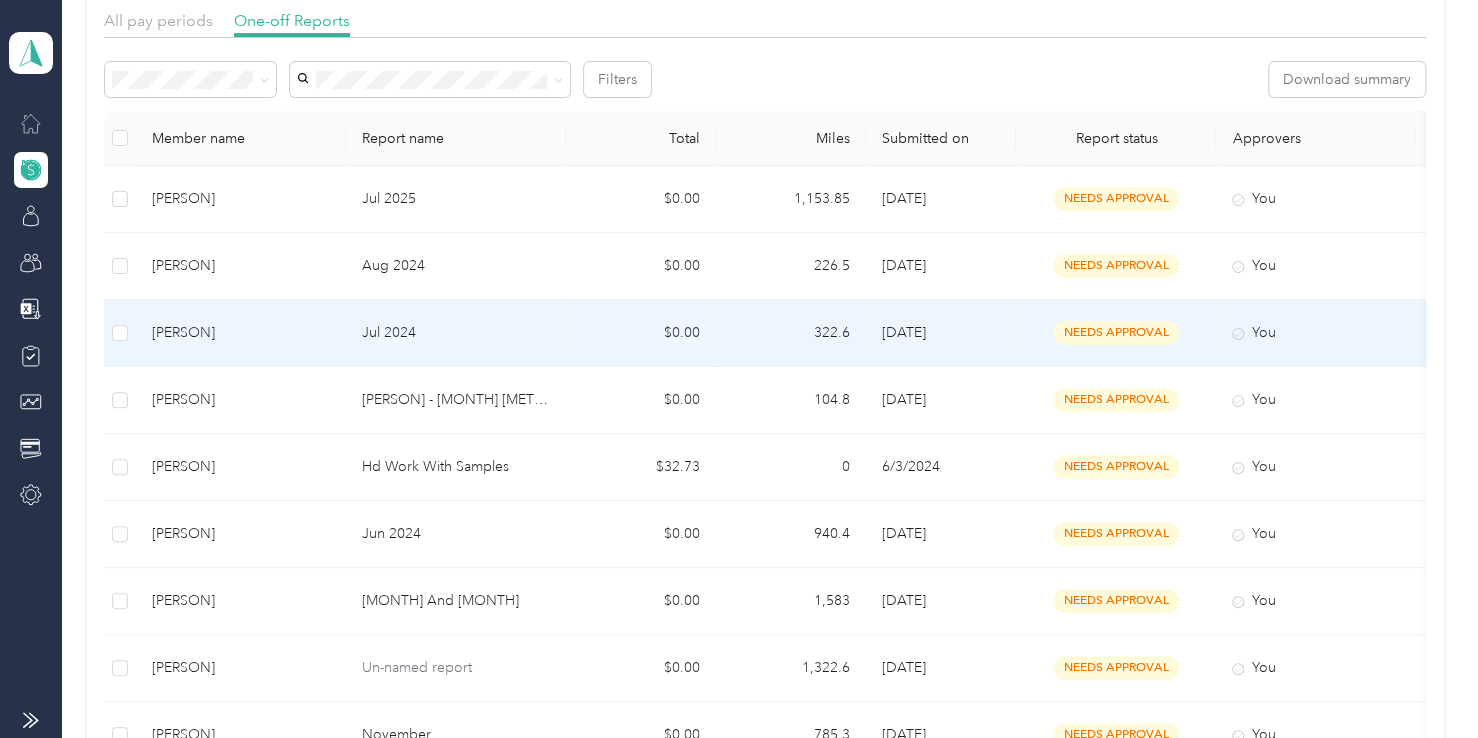 scroll, scrollTop: 0, scrollLeft: 0, axis: both 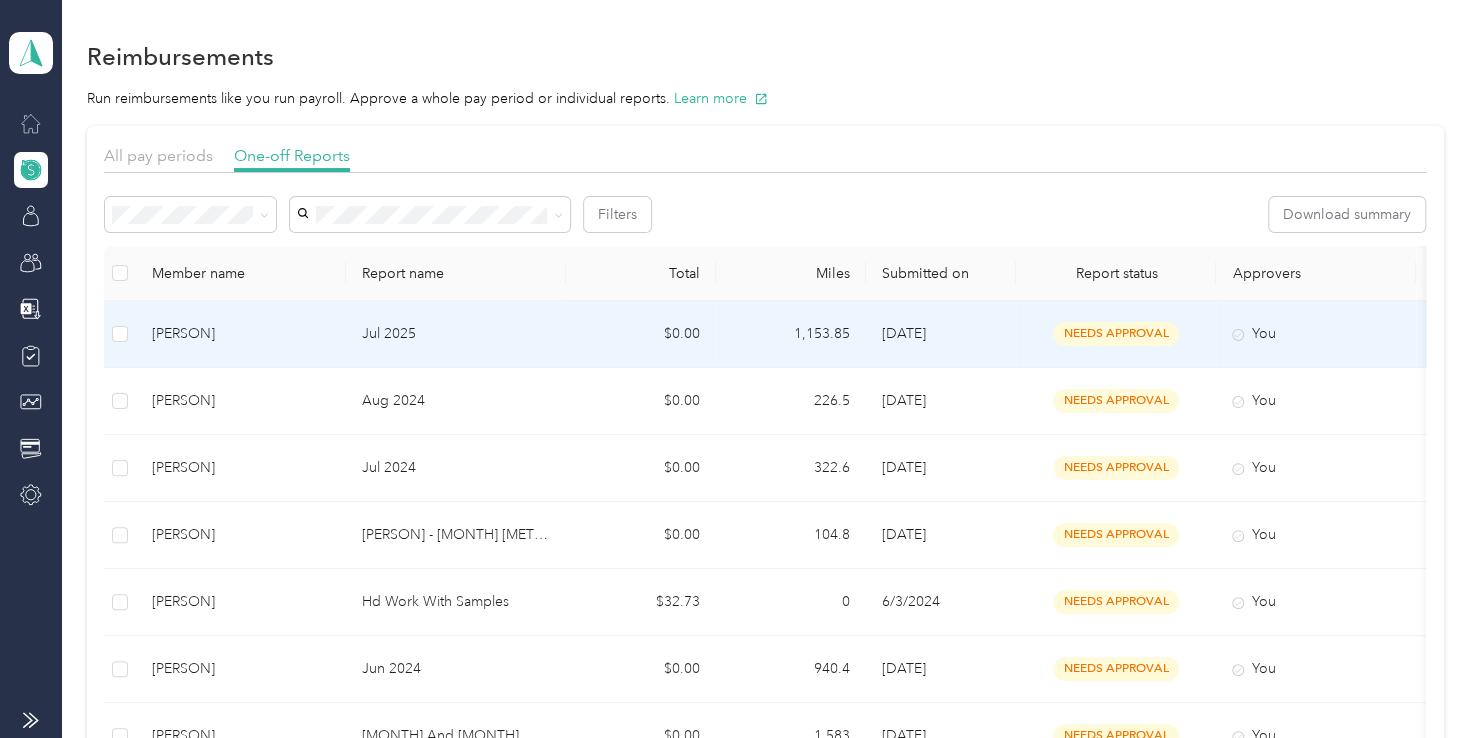 click on "needs approval" at bounding box center (1116, 333) 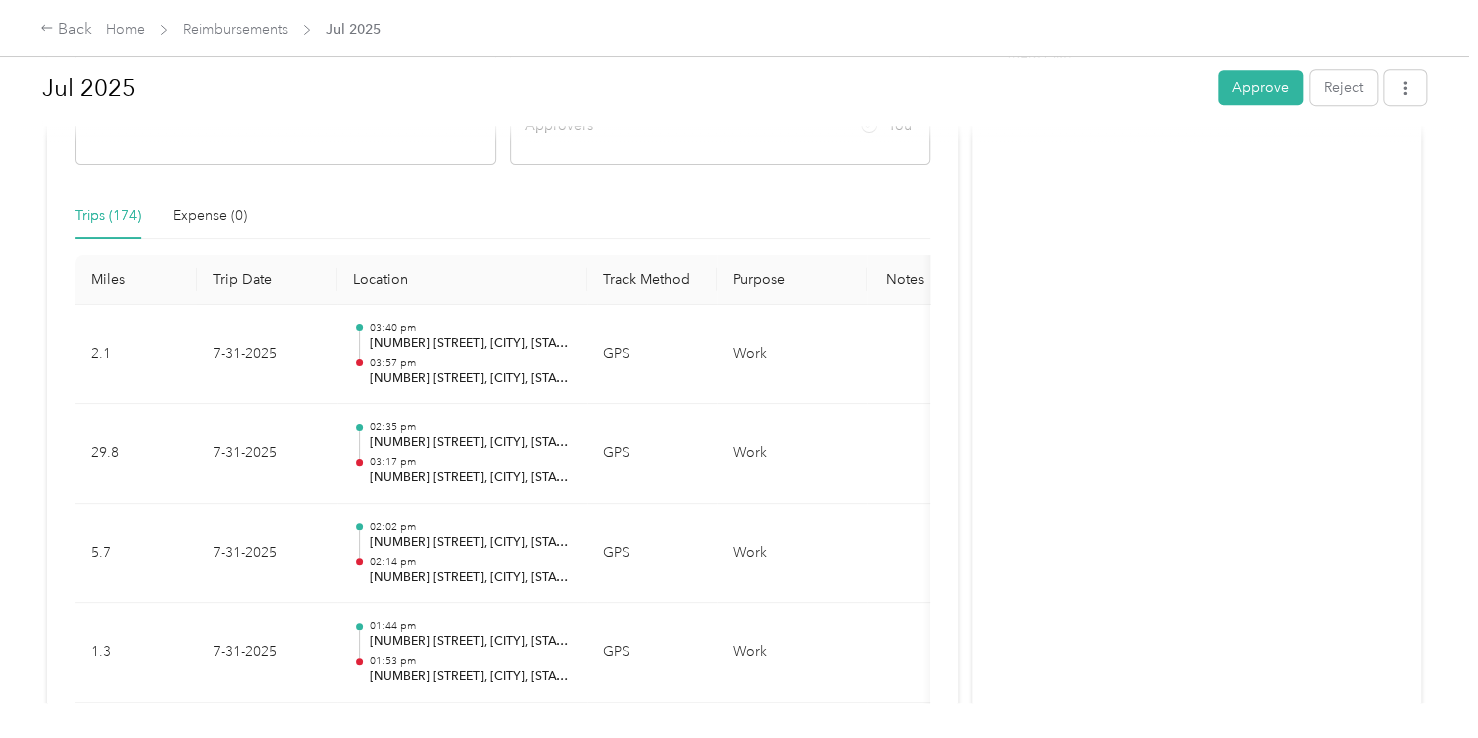 scroll, scrollTop: 0, scrollLeft: 0, axis: both 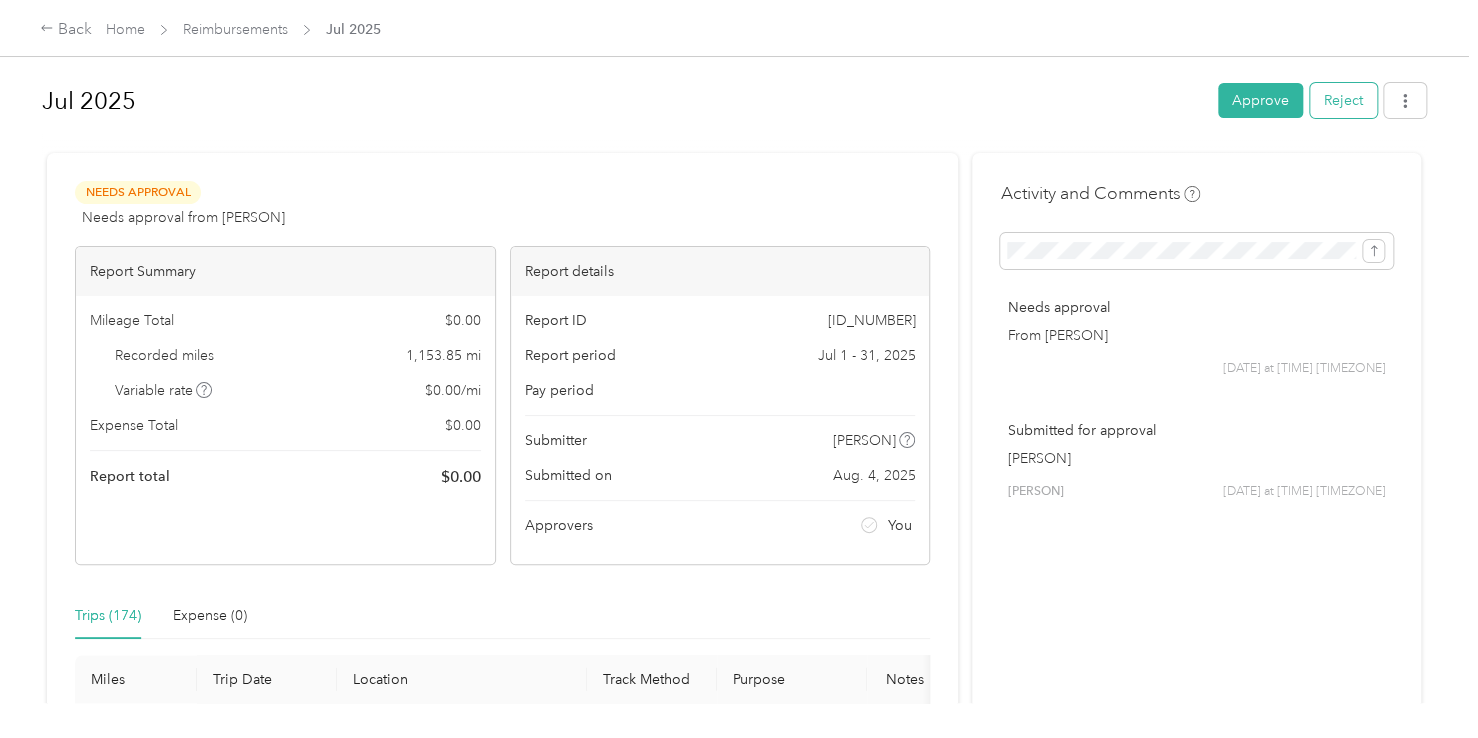 click on "Reject" at bounding box center (1343, 100) 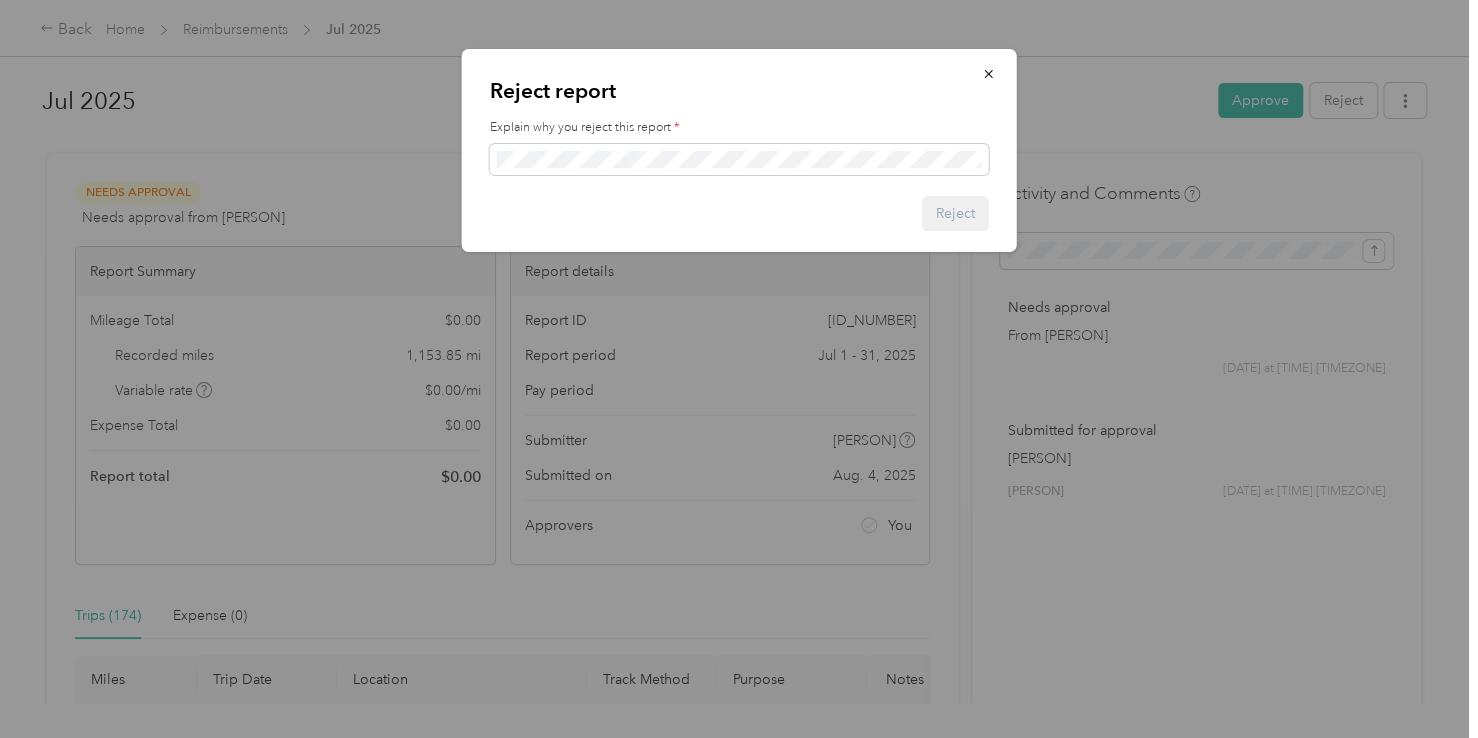 click on "Reject" at bounding box center (739, 213) 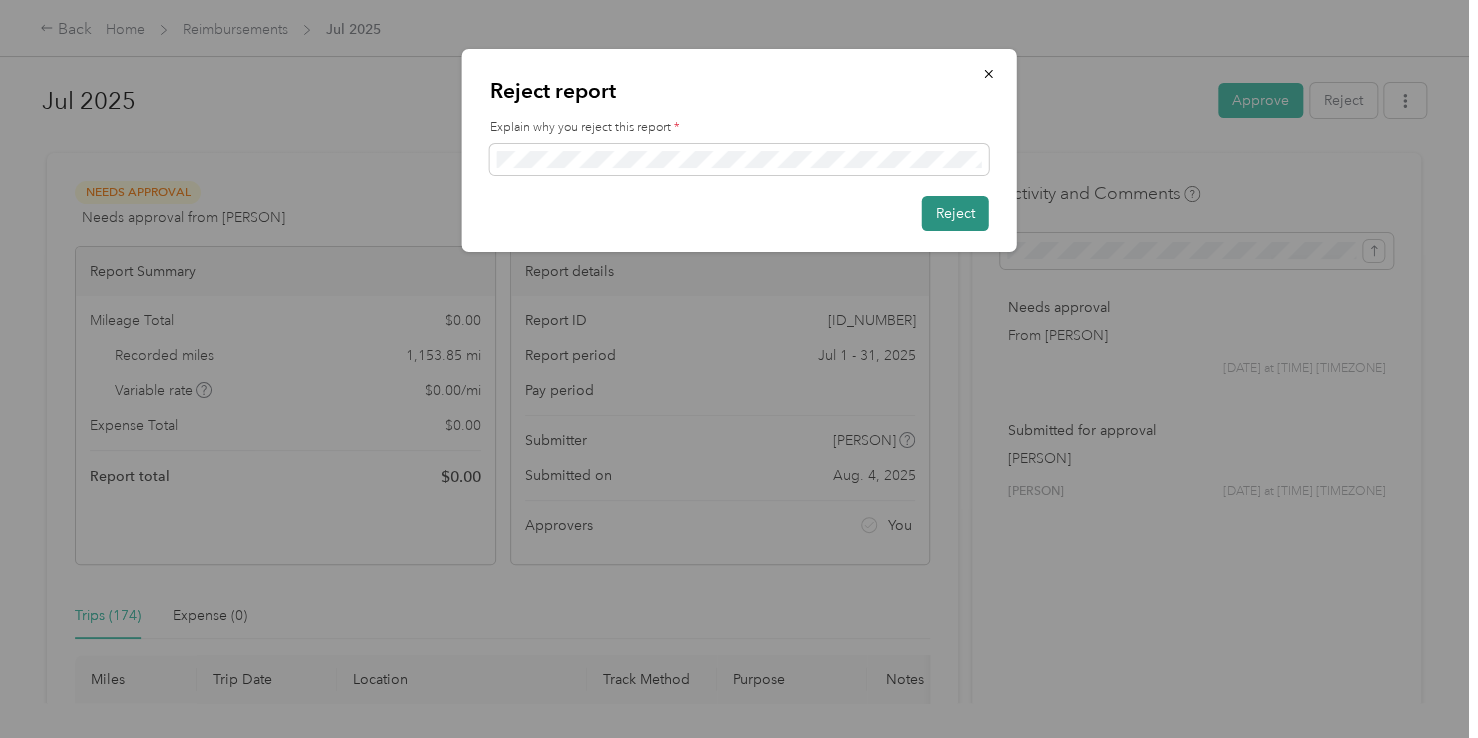 click on "Reject" at bounding box center (955, 213) 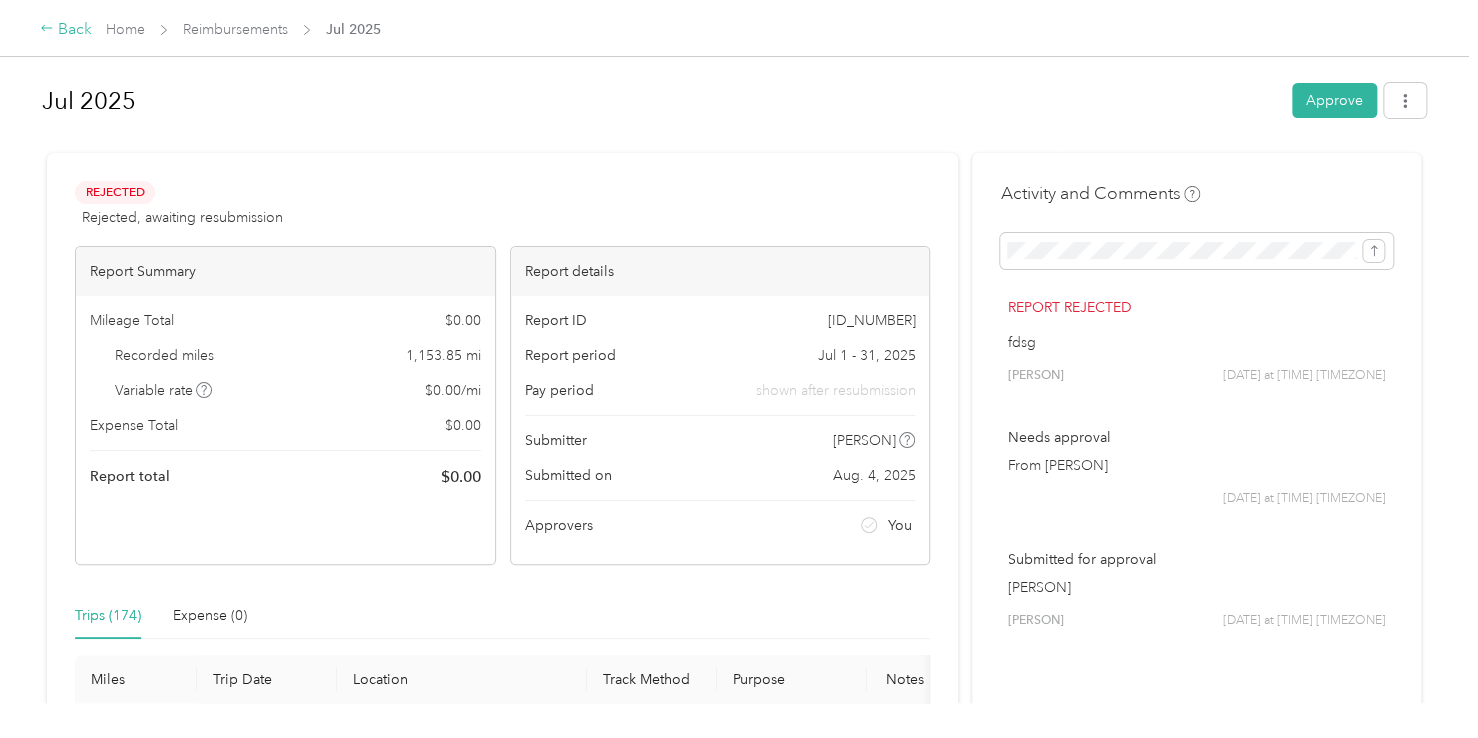 click 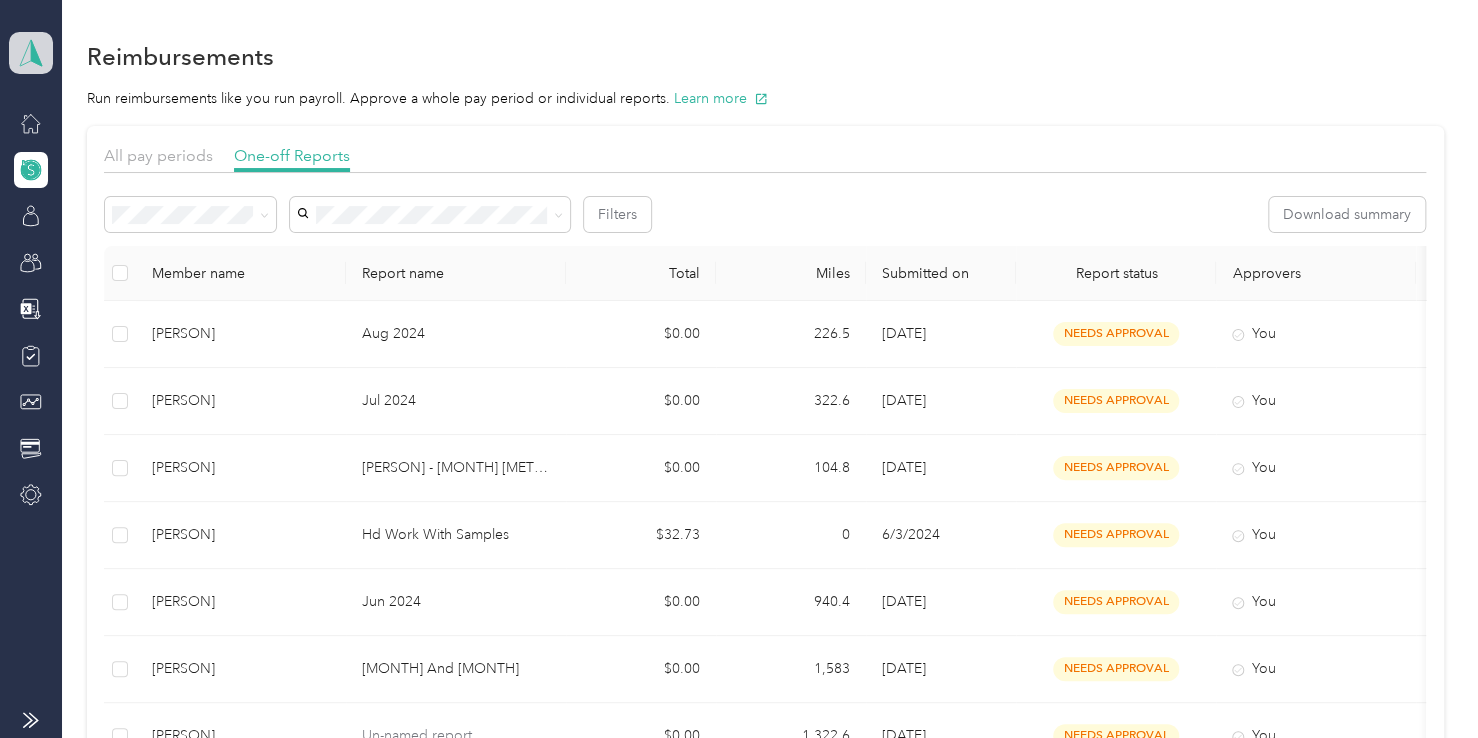 click 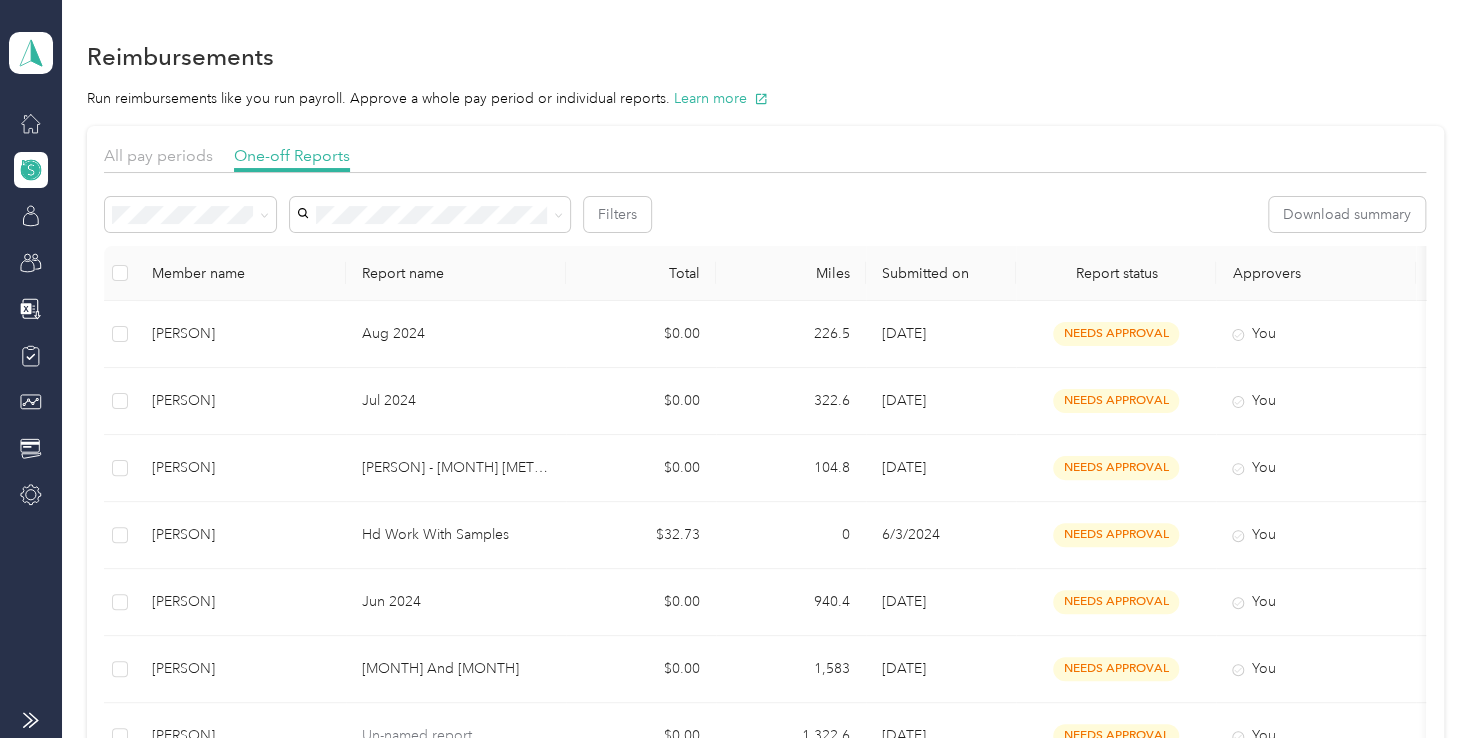 click on "You’re signed in as [EMAIL] Team dashboard Personal dashboard Log out" at bounding box center [161, 184] 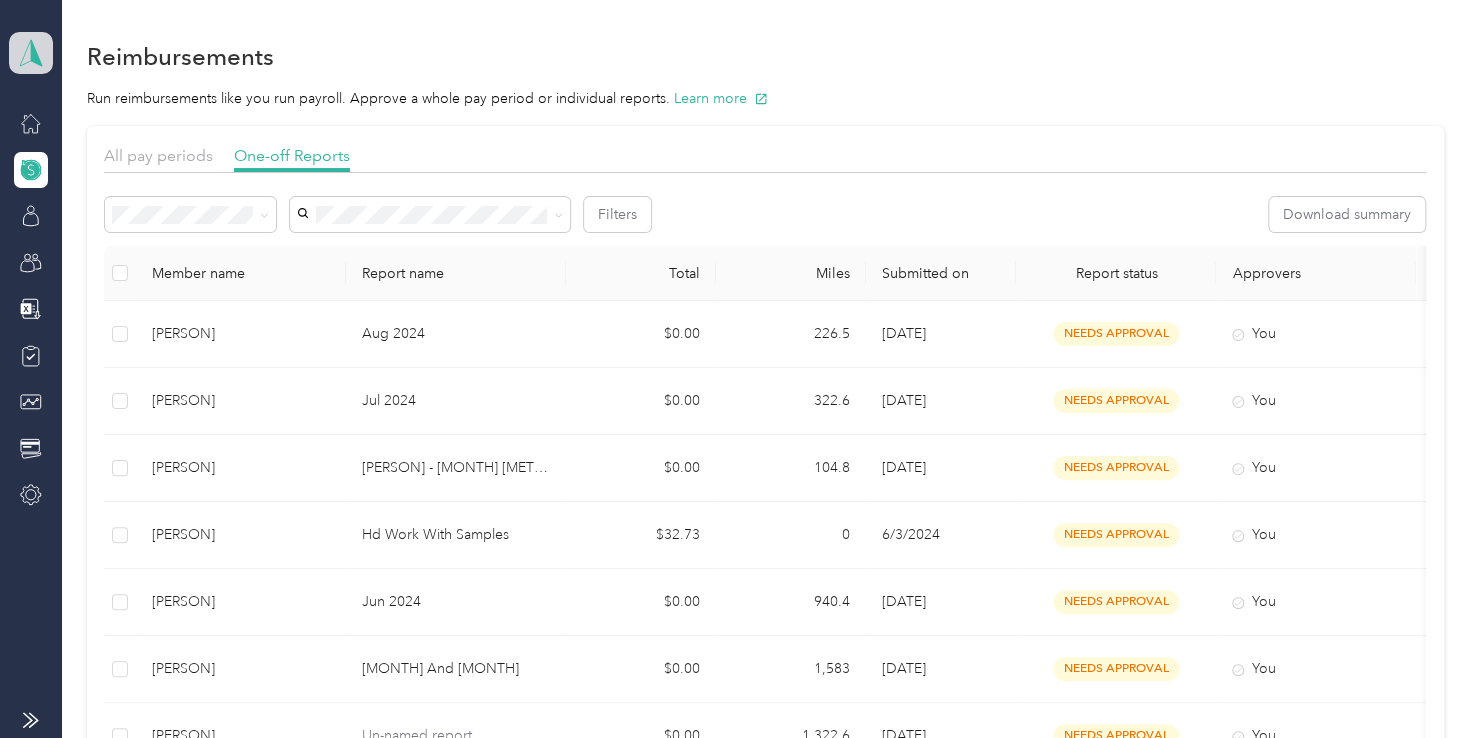 click 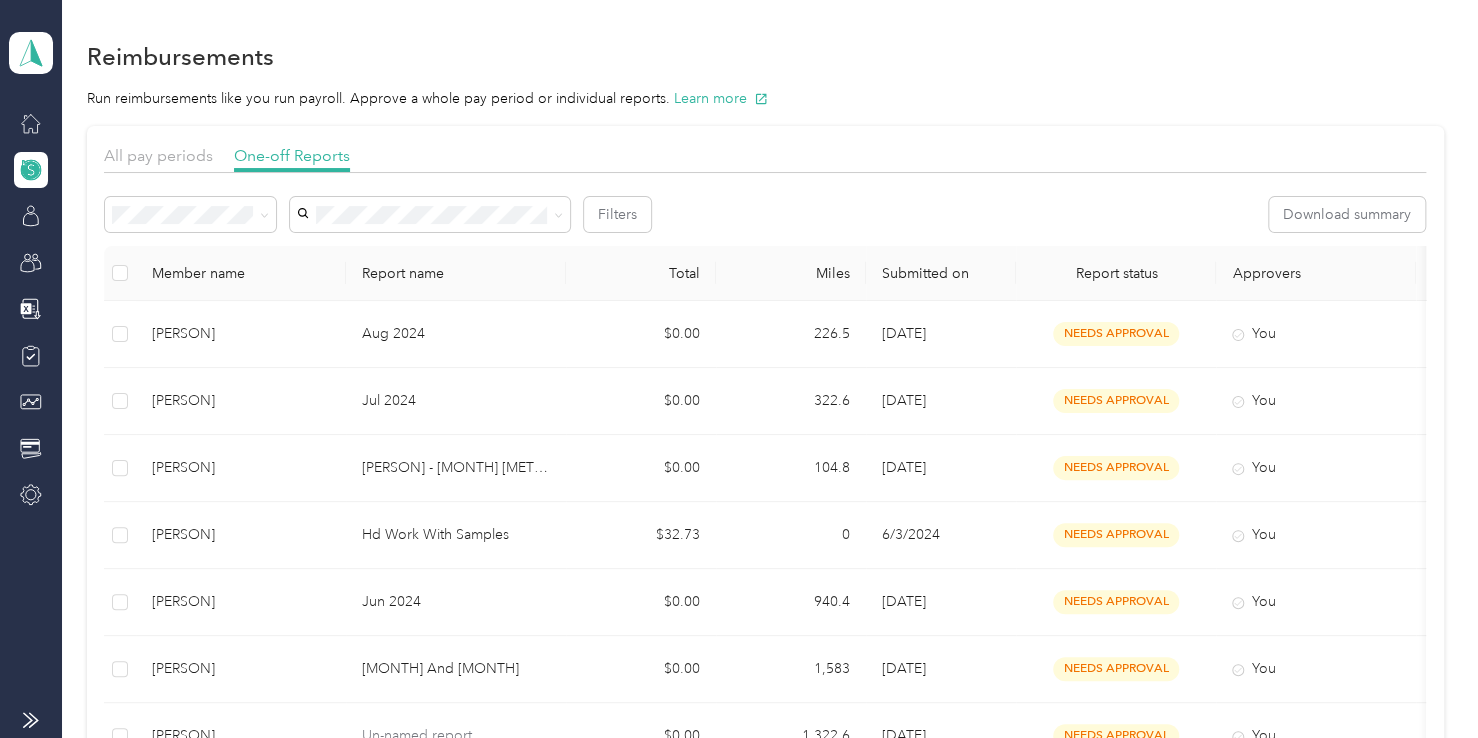 click on "Log out" at bounding box center (65, 255) 